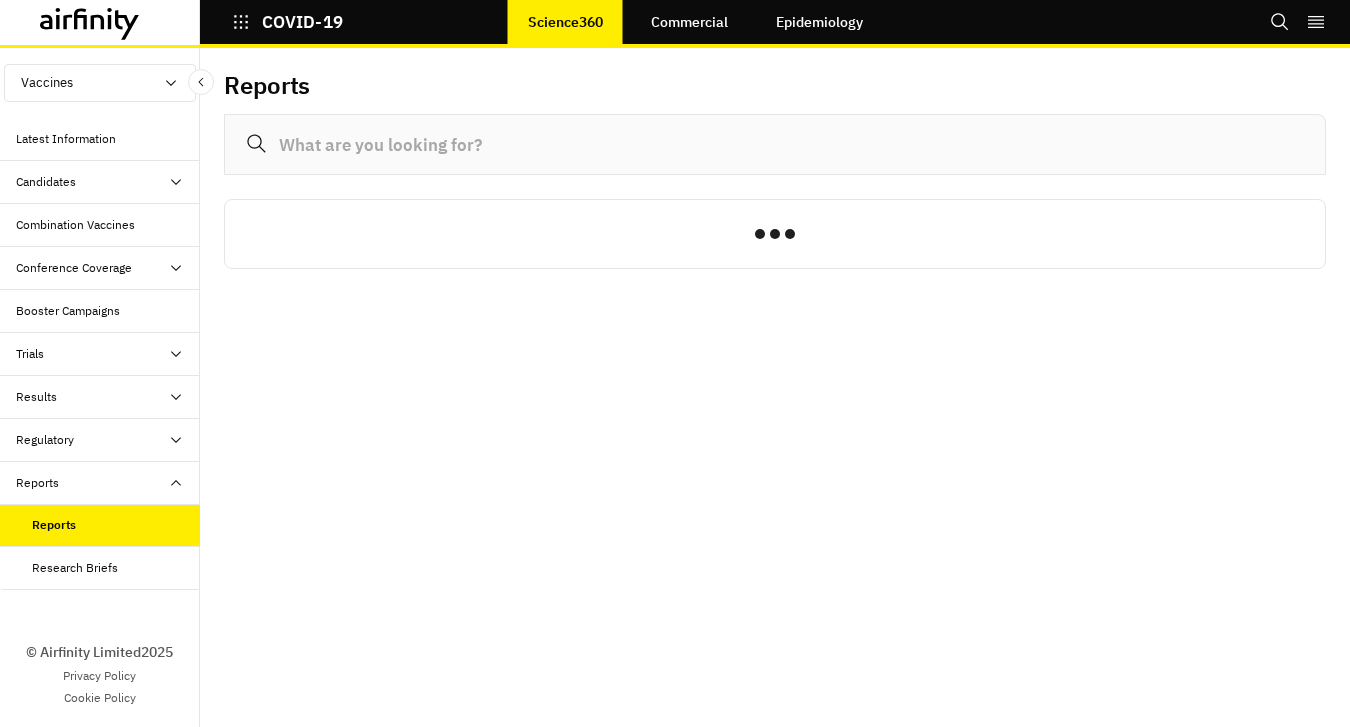 scroll, scrollTop: 0, scrollLeft: 0, axis: both 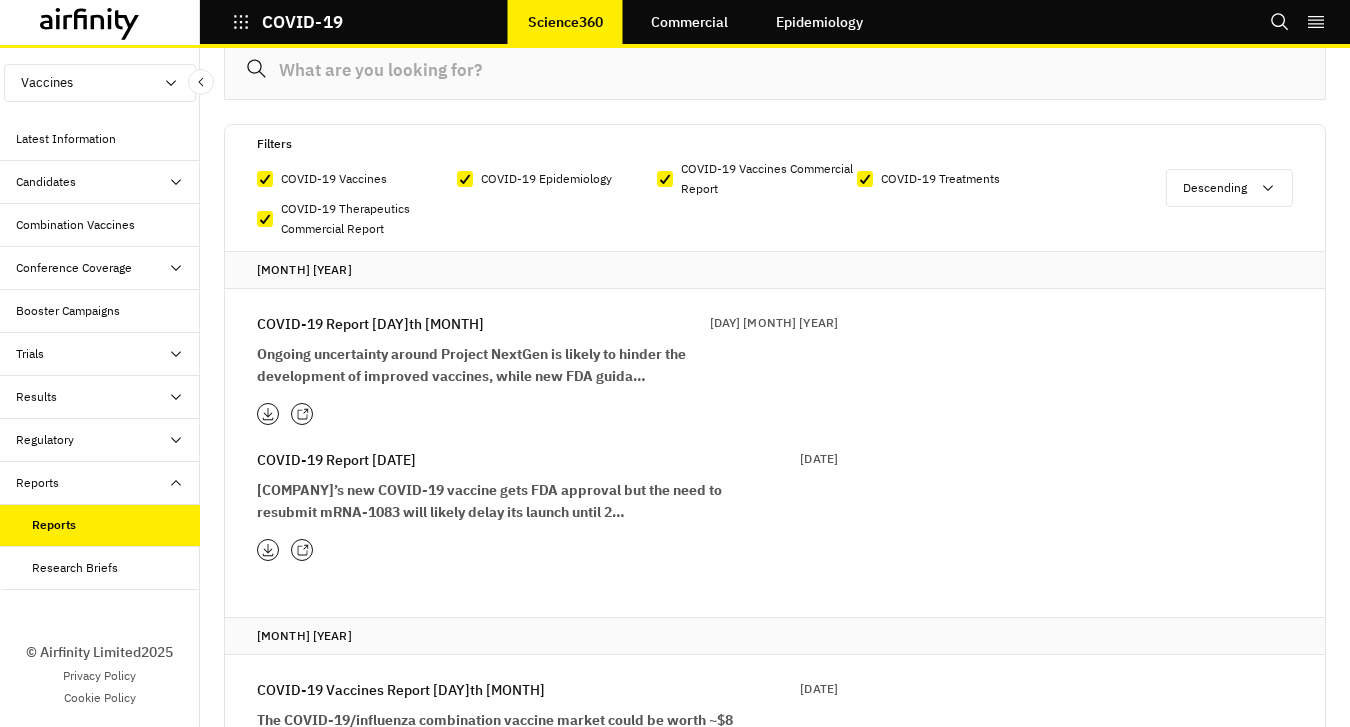 click at bounding box center (241, 22) 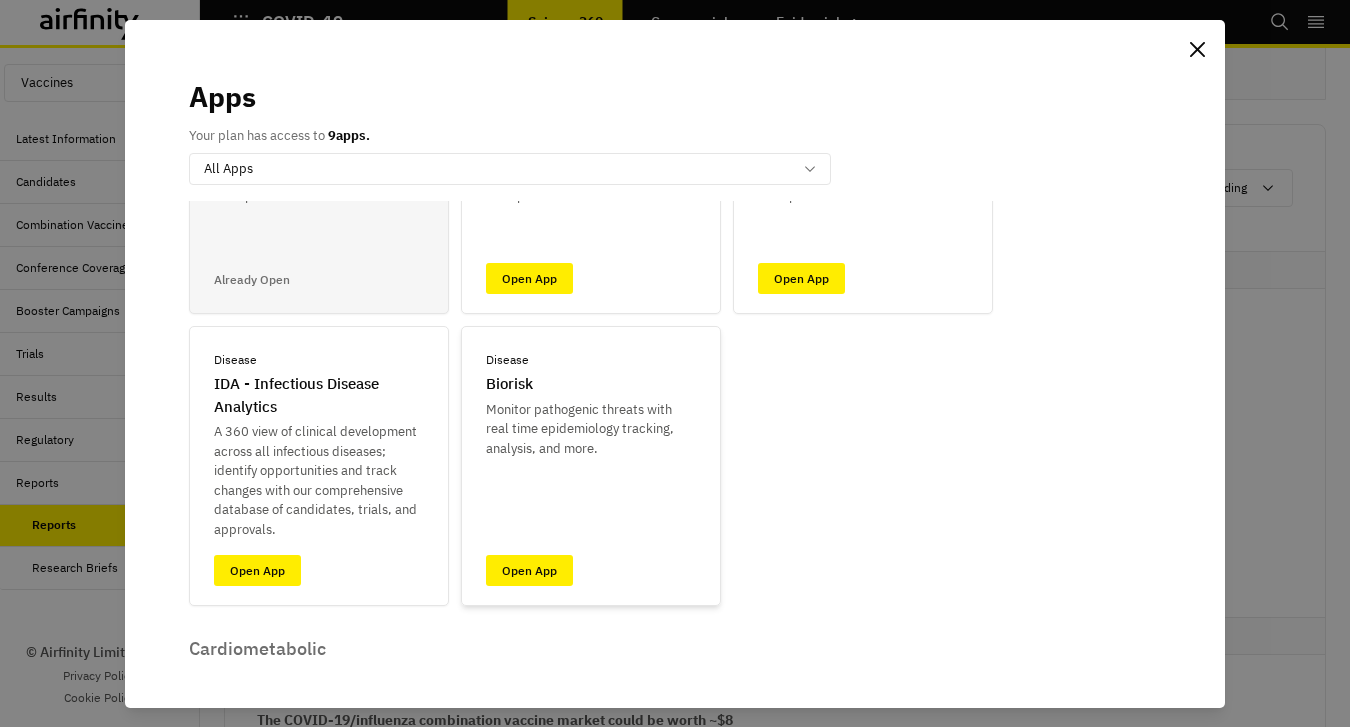 scroll, scrollTop: 263, scrollLeft: 0, axis: vertical 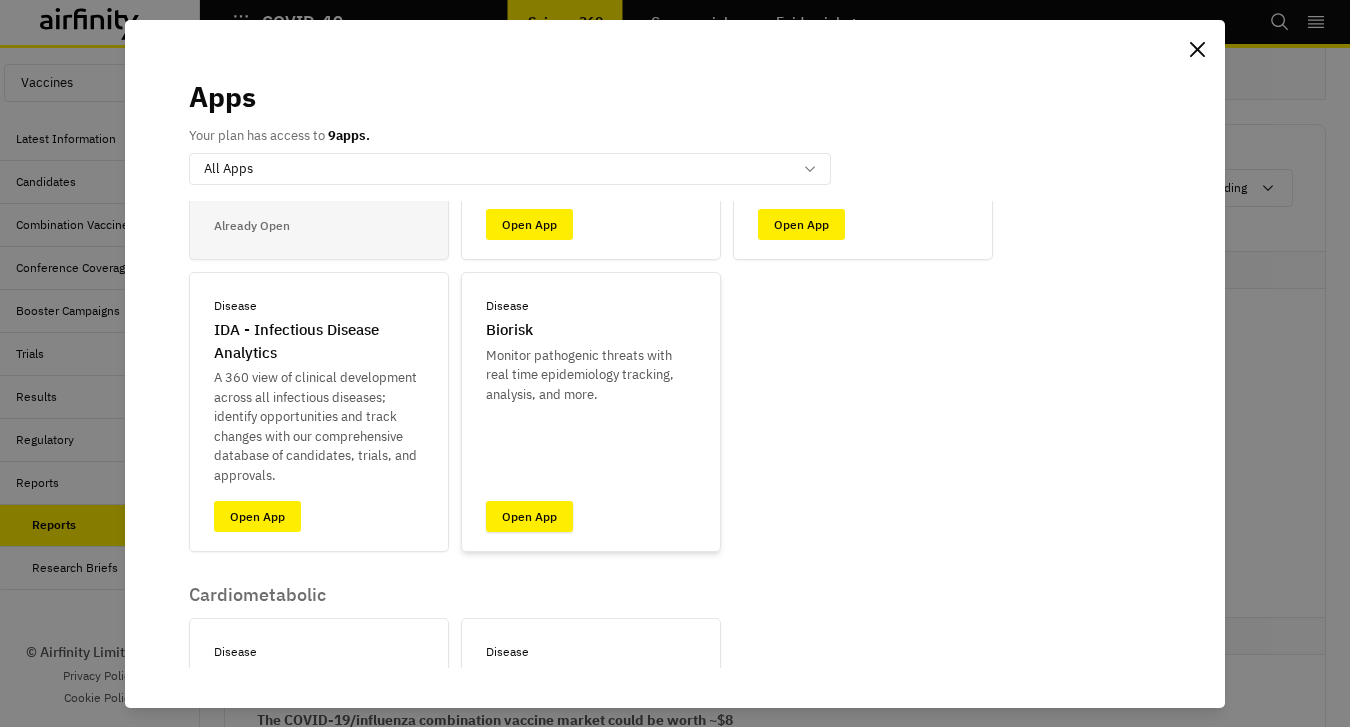 click on "Open App" at bounding box center (529, 516) 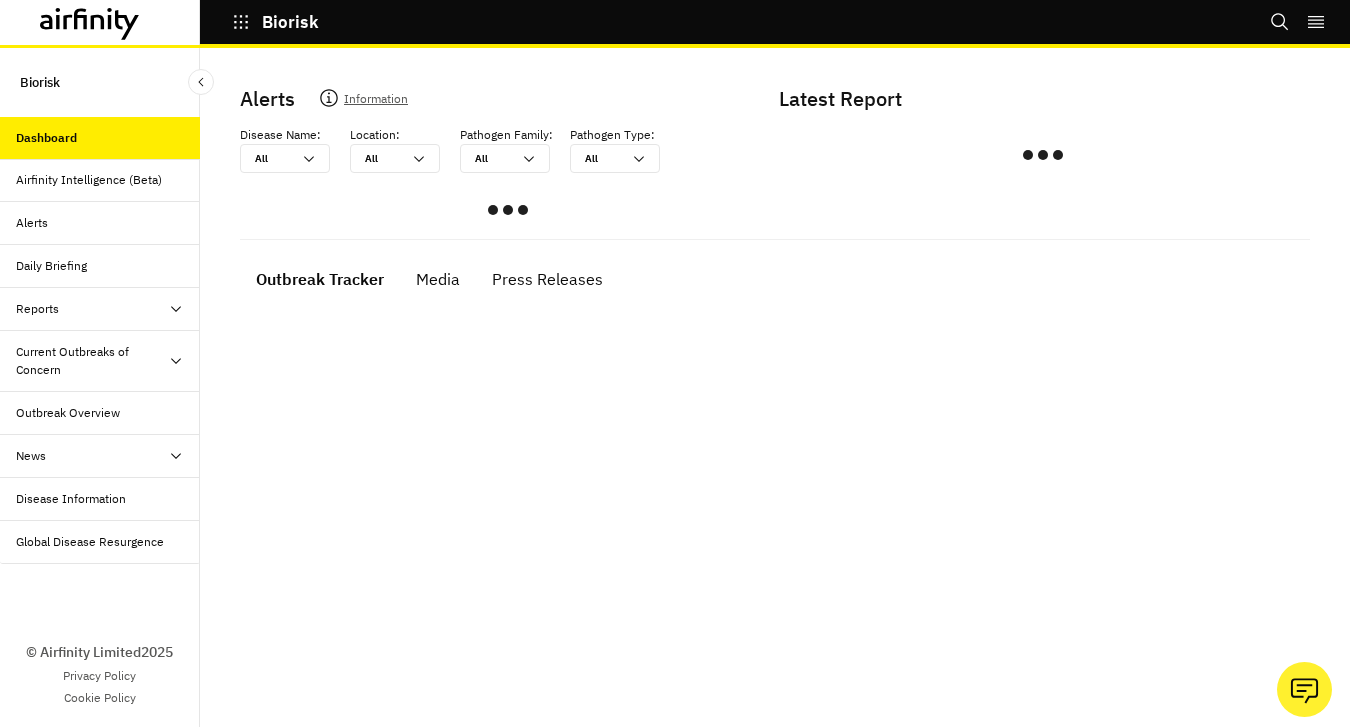 scroll, scrollTop: 0, scrollLeft: 0, axis: both 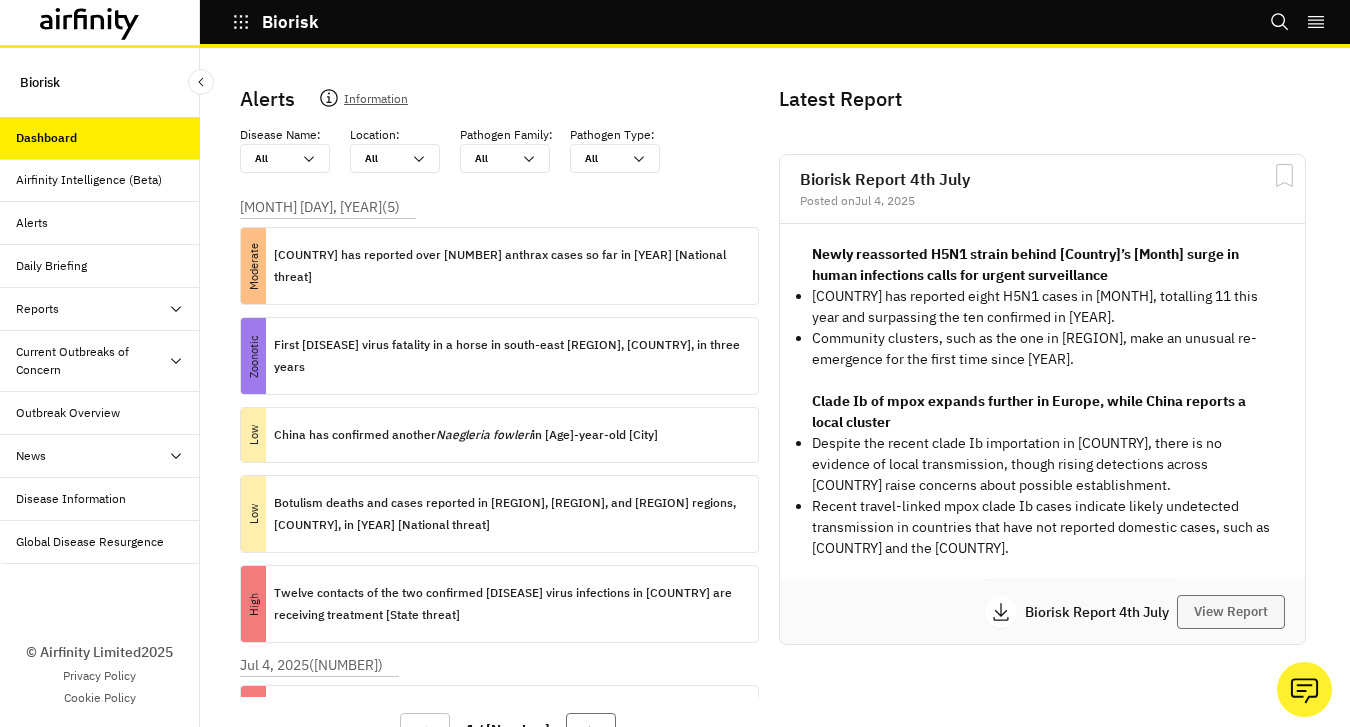 click on "View Report" at bounding box center [1231, 612] 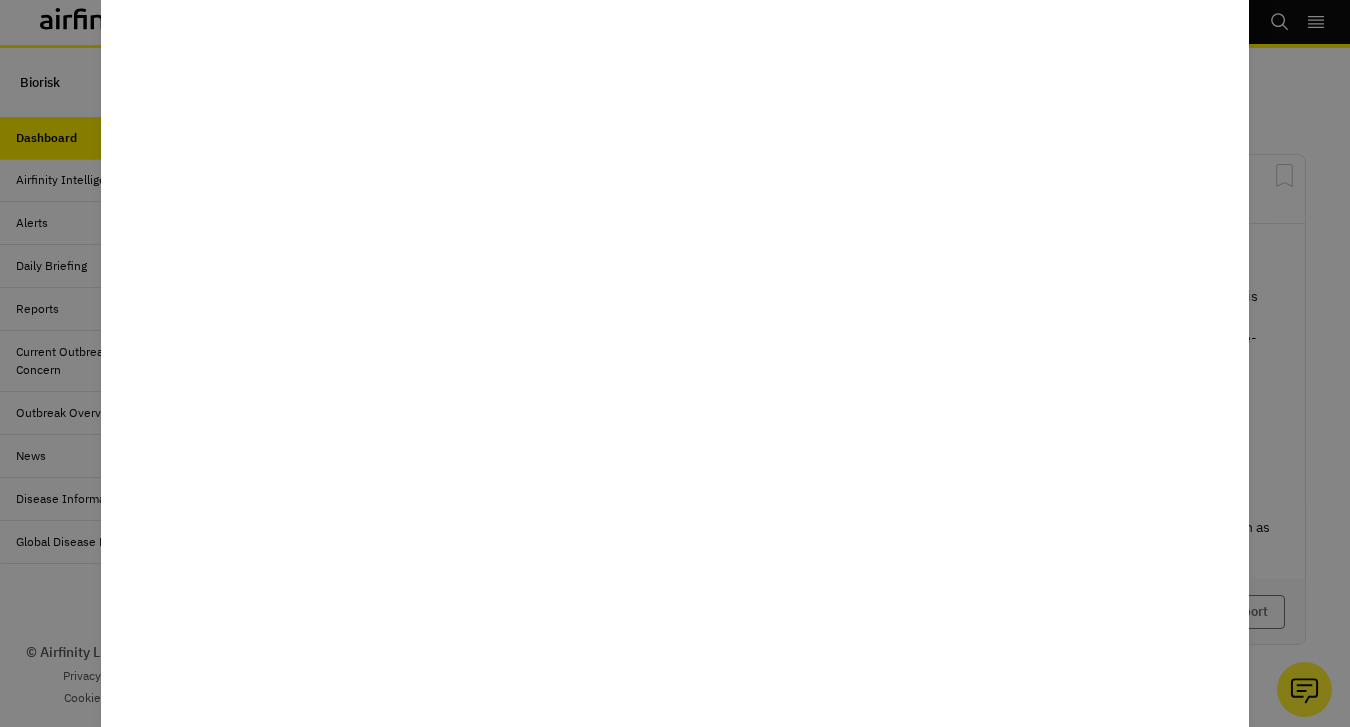 click at bounding box center (675, 363) 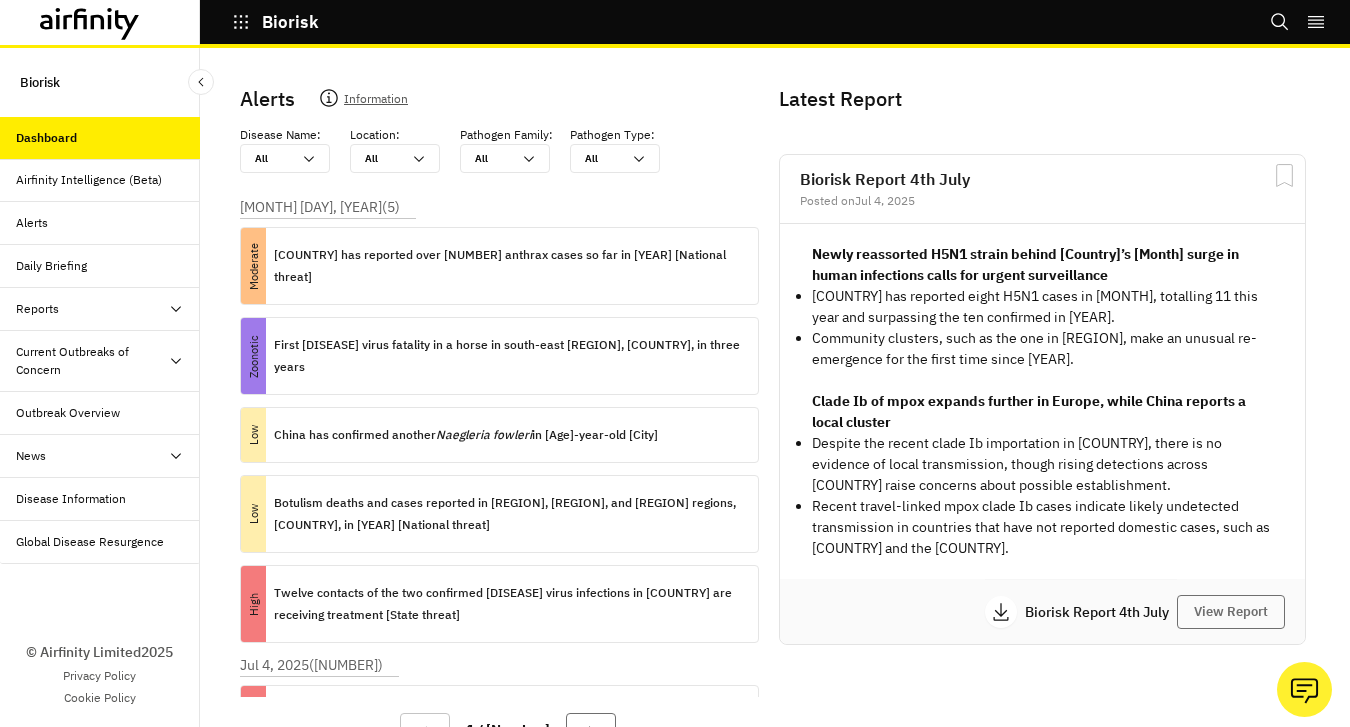 click at bounding box center [241, 22] 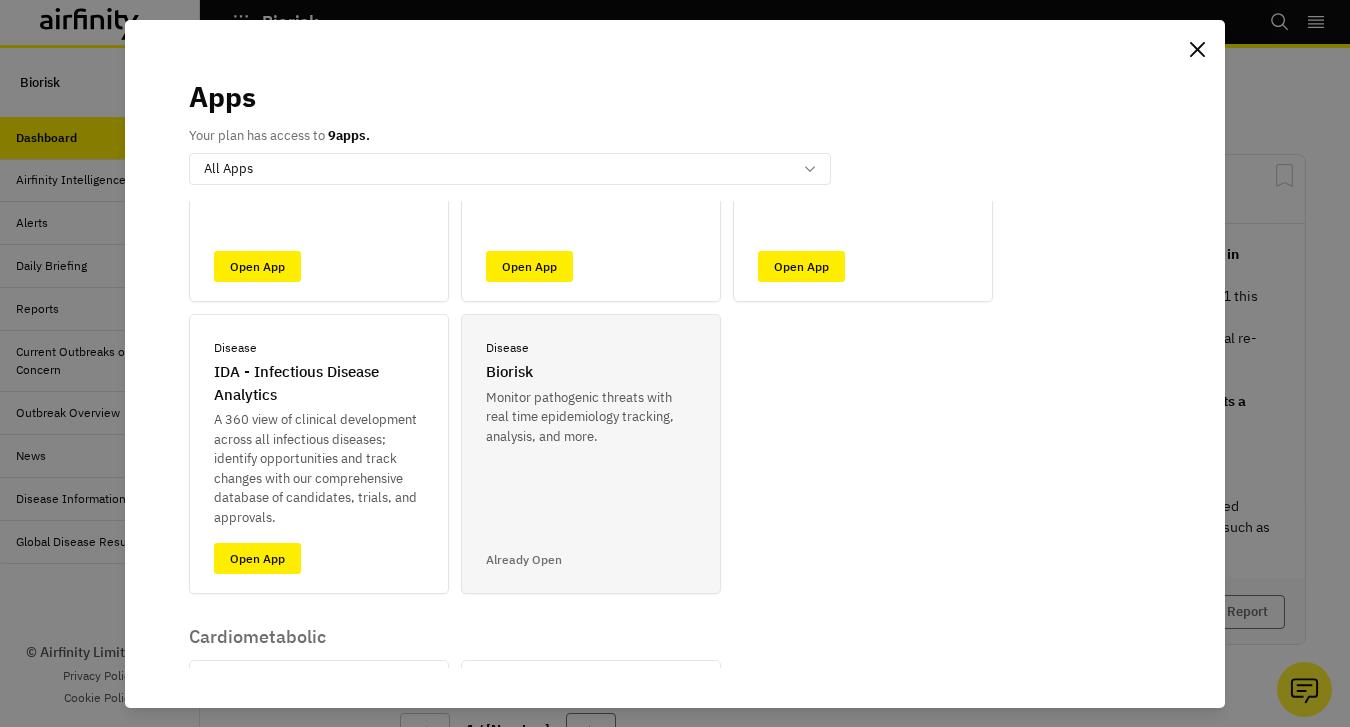scroll, scrollTop: 244, scrollLeft: 0, axis: vertical 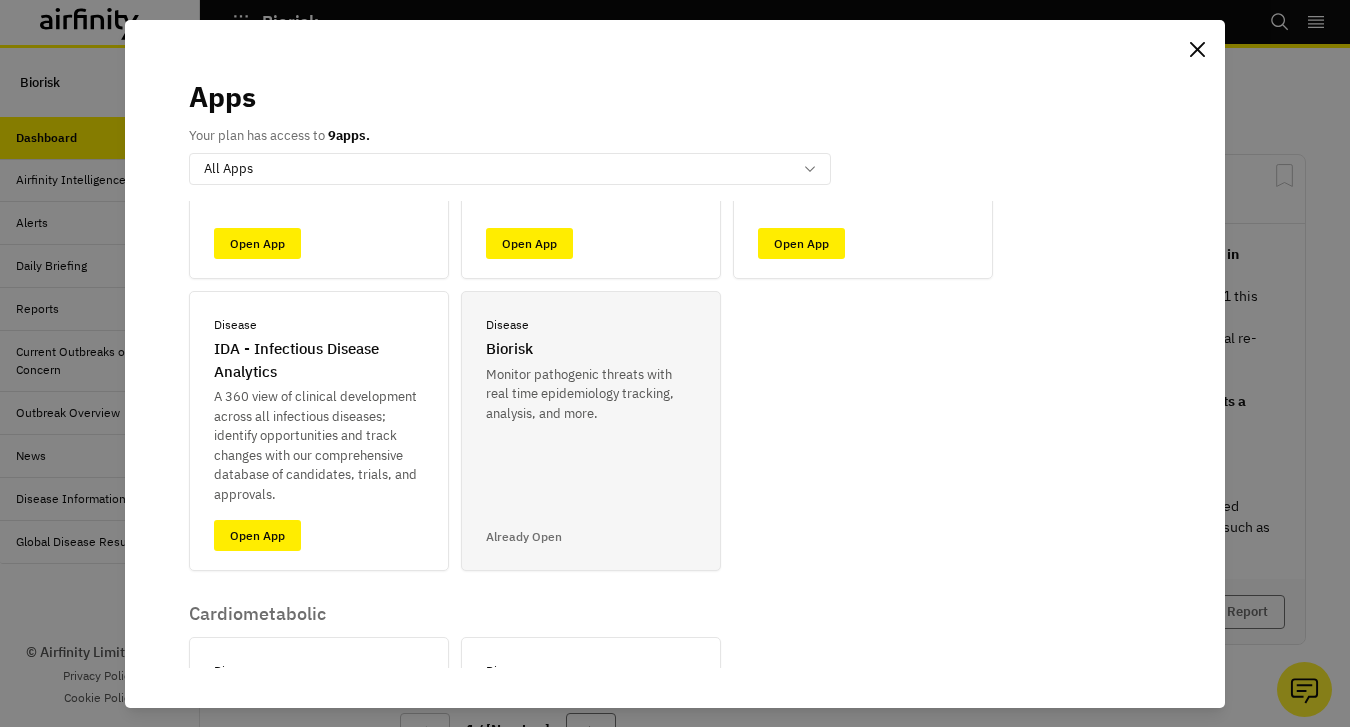 click on "Disease Biorisk Monitor pathogenic threats with real time epidemiology tracking, analysis, and more. Already Open" at bounding box center [591, 431] 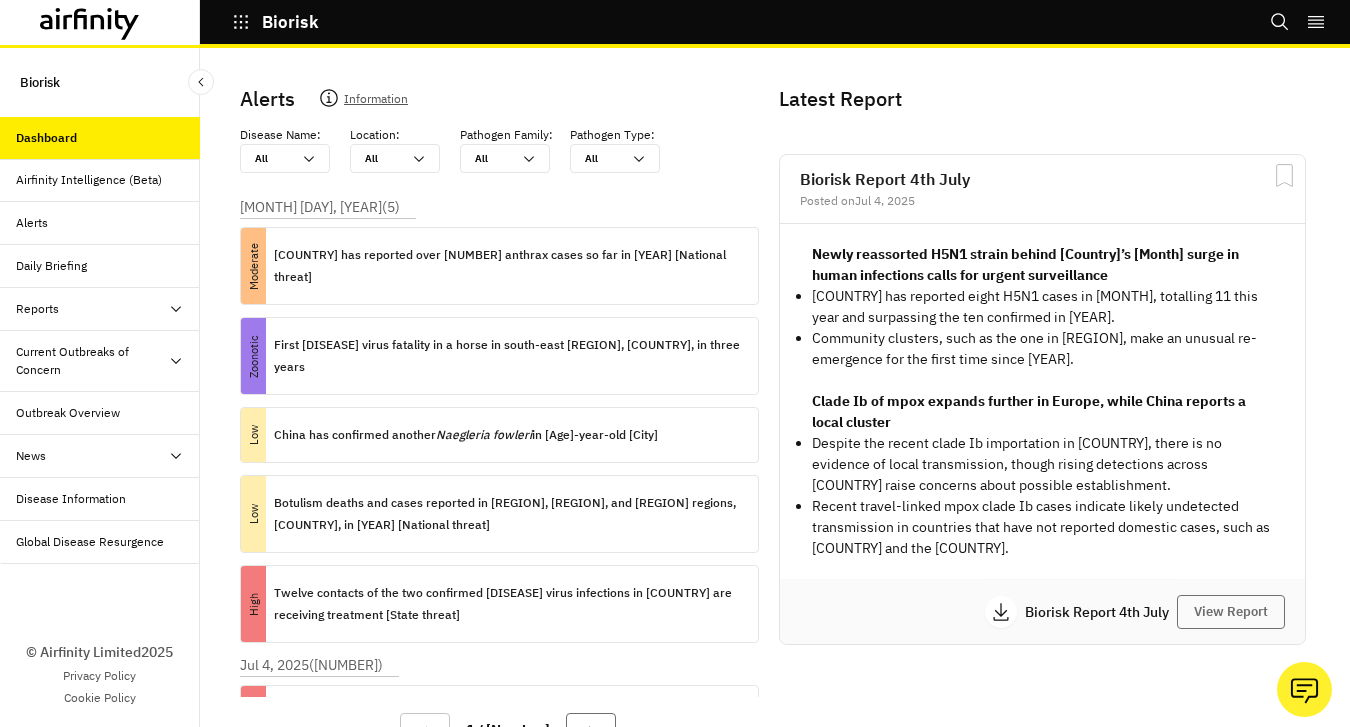 click on "Reports" at bounding box center (108, 309) 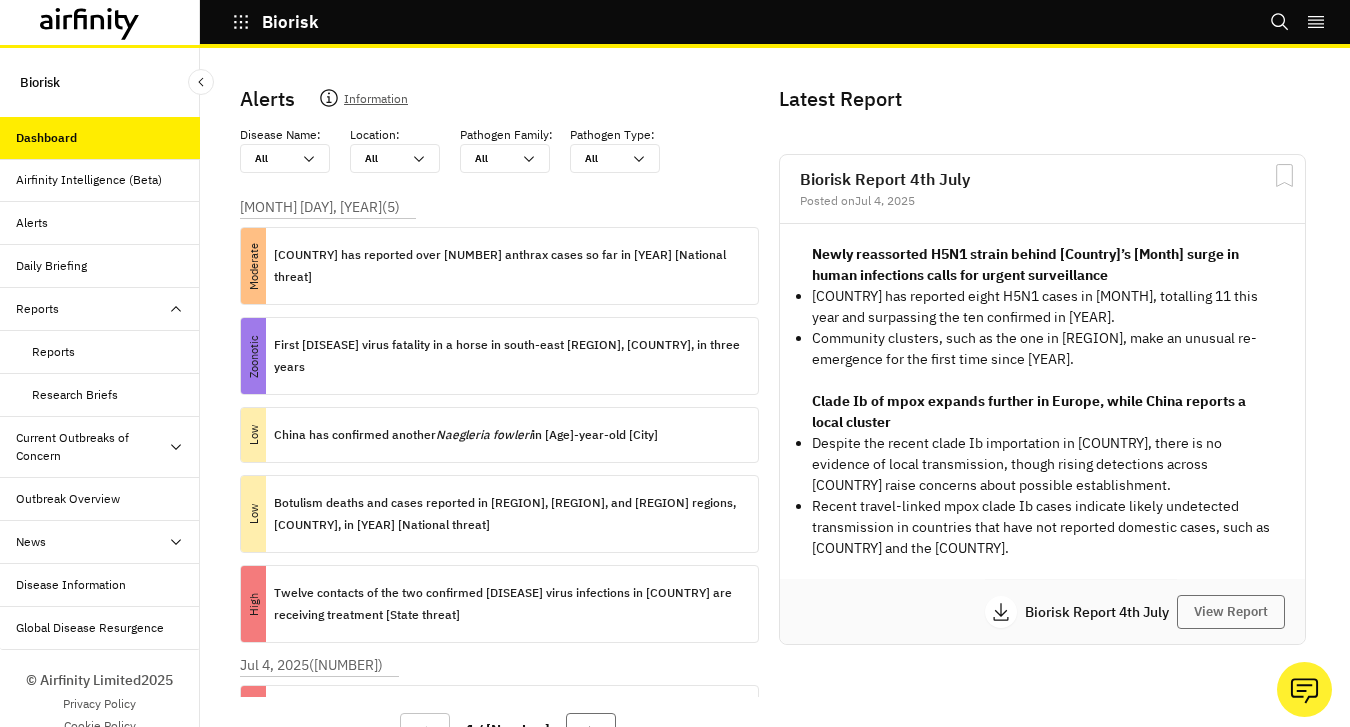 click on "Research Briefs" at bounding box center (75, 395) 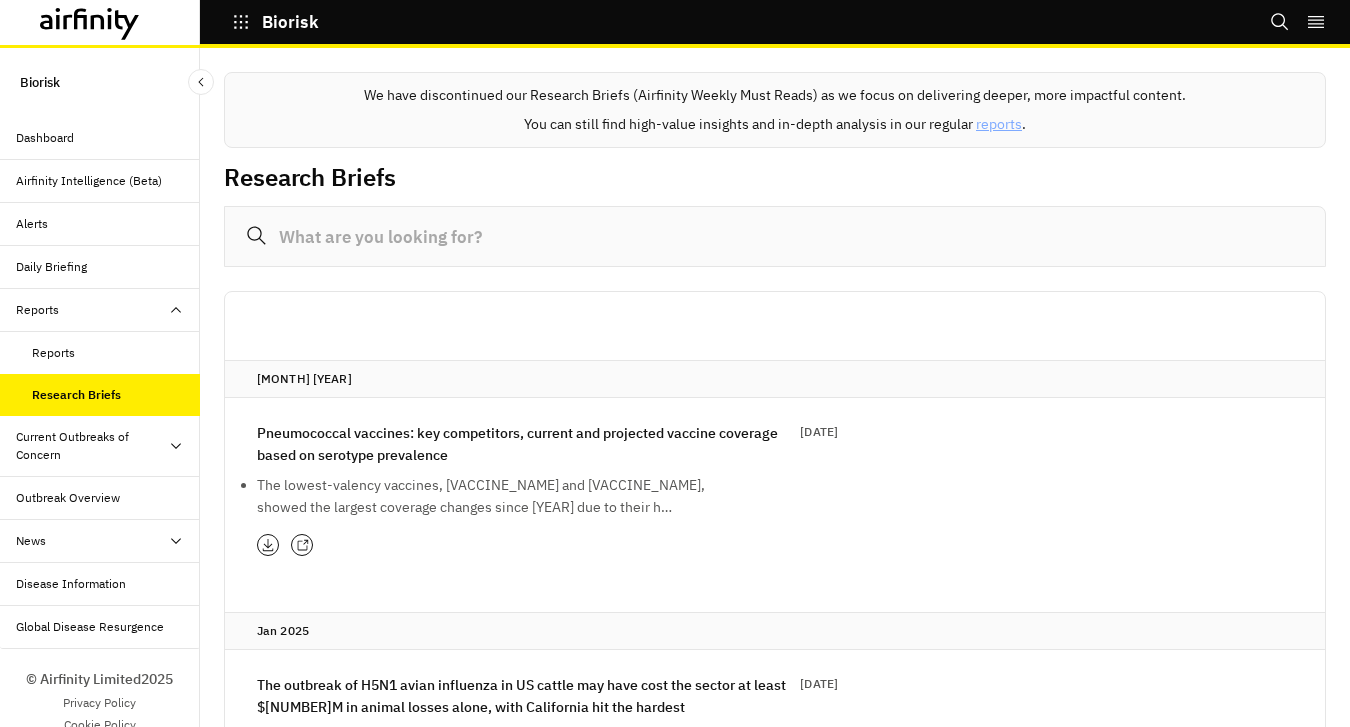 click on "Reports" at bounding box center (53, 353) 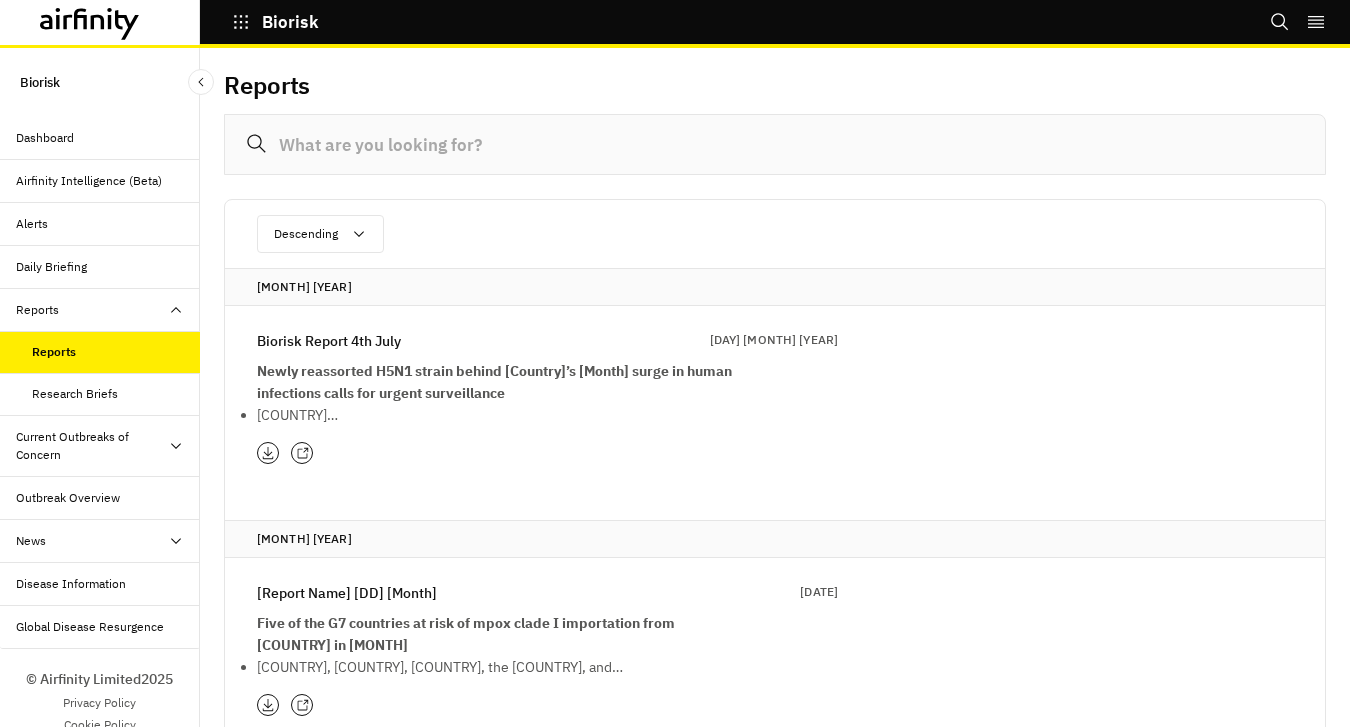 click on "Newly reassorted H5N1 strain behind Cambodia’s June surge in human infections calls for urgent surveillance" at bounding box center [494, 382] 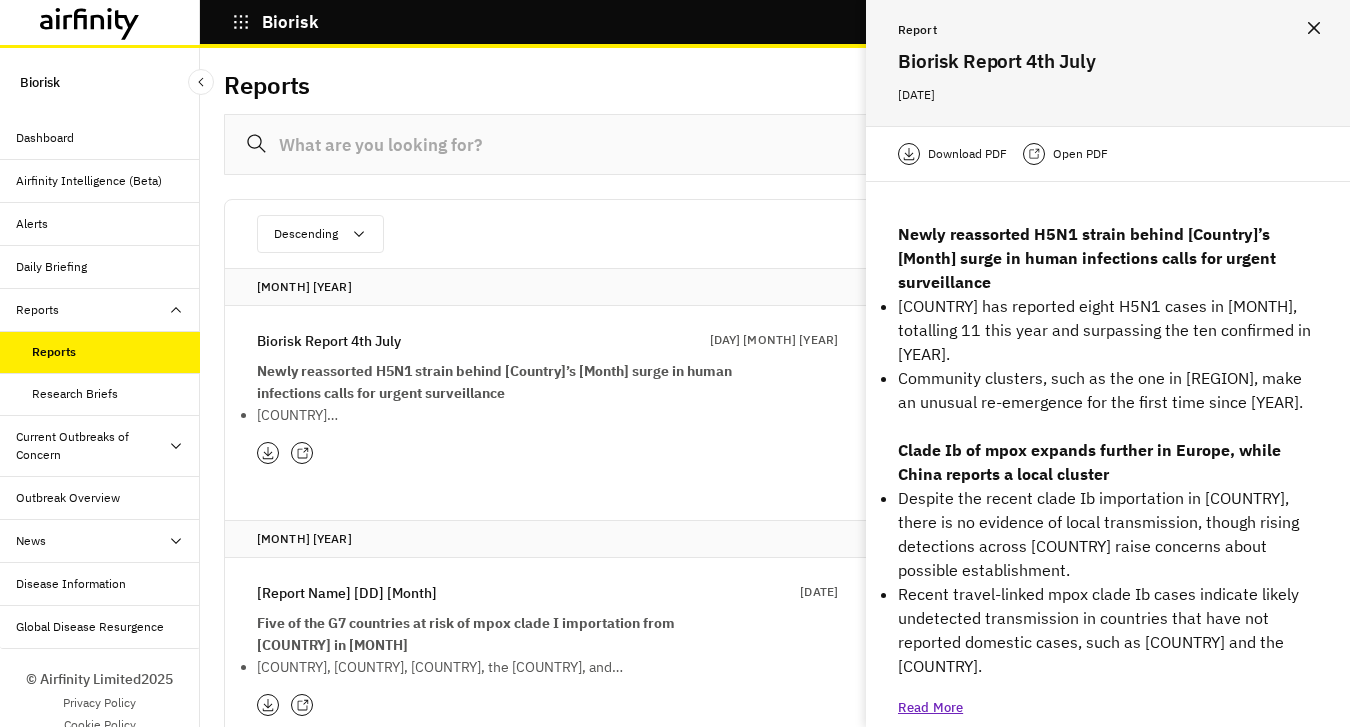click on "Descending Ascending Descending Jul 2025 Biorisk Report 4th July 04 Jul 2025 Newly reassorted H5N1 strain behind Cambodia’s June surge in human infections calls for urgent surveillance
Cambodia… Jun 2025 Biorisk Report 27th June 27 Jun 2025 Five of the G7 countries at risk of mpox clade I importation from Africa in June
France, Germany, Italy, the UK, and… Biorisk Report 20th June 20 Jun 2025 Dengue cases remain dangerously high in 2025, highlighting the urgent need for effective treatments beyond vaccines
… Biorisk Report 13th June 13 Jun 2025 Chikungunya outbreaks in the Indian Ocean are elevating risks to Africa and other major international destinations
… Biorisk Report 6th June 06 Jun 2025 Rising mpox activity and clade I wastewater signals highlight risk of undetected spread in the US
Alabama has bec… May 2025 Biorisk Report 30th May 30 May 2025 Biorisk Report 23rd May 23 May 2025
A s… Biorisk Report 16th May 16 May 2025" at bounding box center (775, 21012) 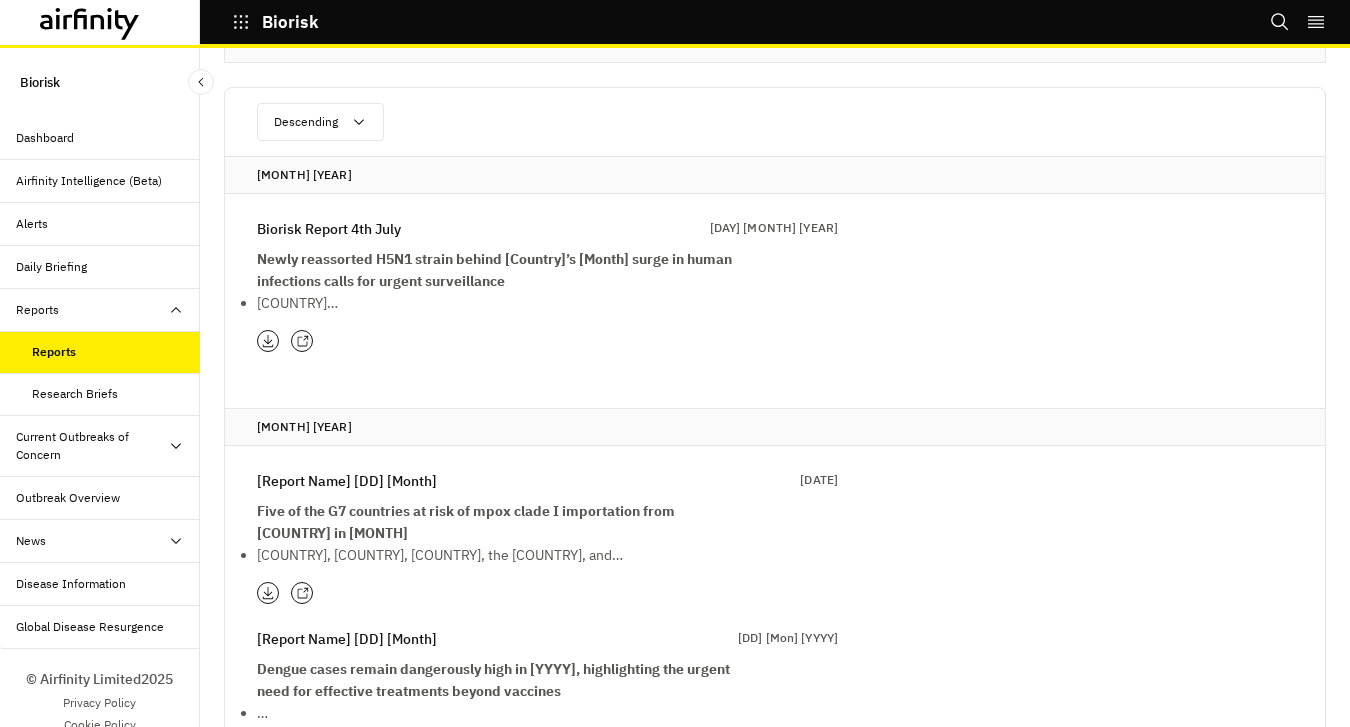scroll, scrollTop: 115, scrollLeft: 0, axis: vertical 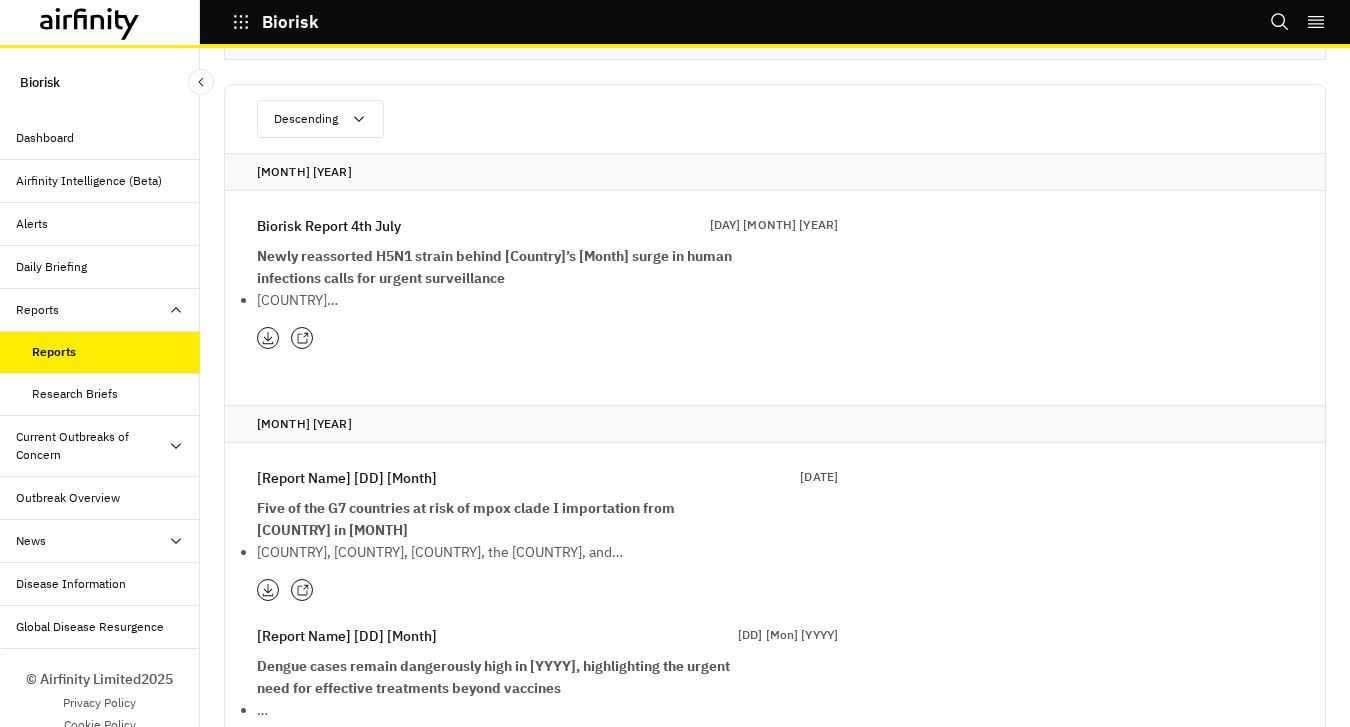 click on "Biorisk Report 4th July" at bounding box center [329, 226] 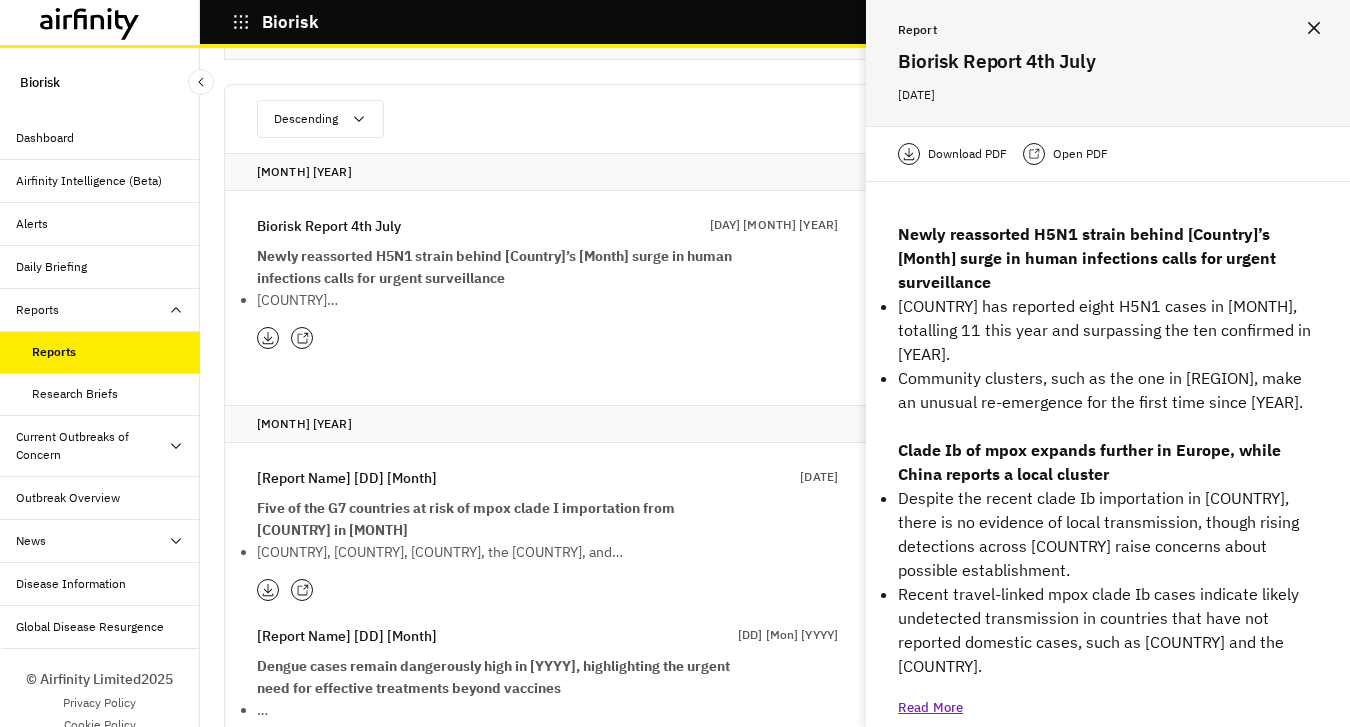 click on "Open PDF" at bounding box center (1080, 154) 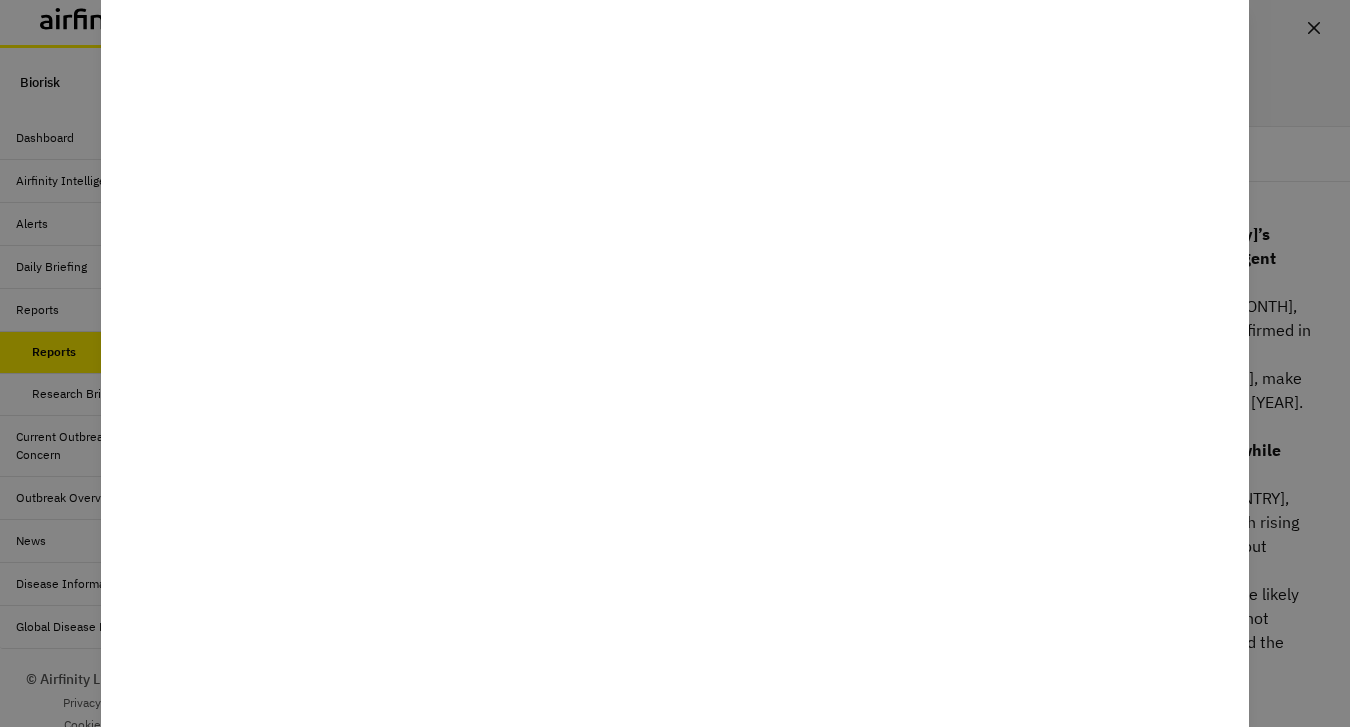 click at bounding box center [675, 363] 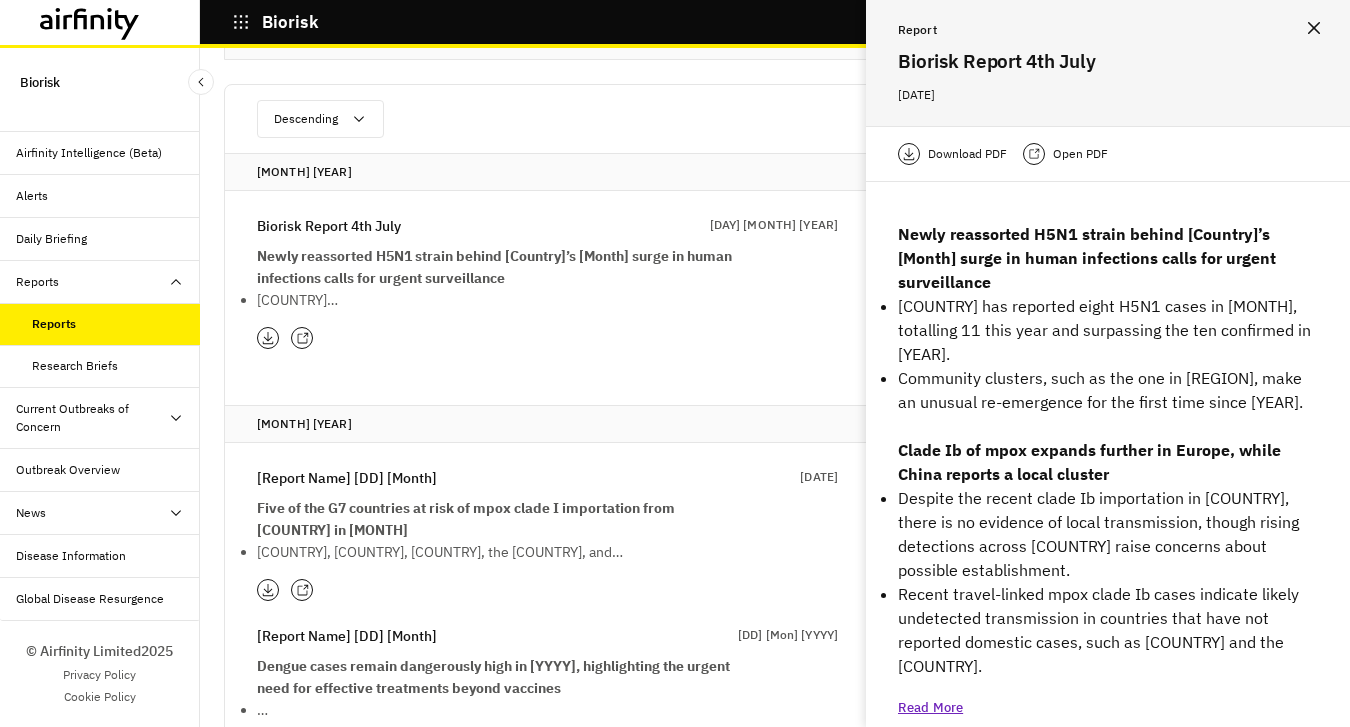 scroll, scrollTop: 28, scrollLeft: 0, axis: vertical 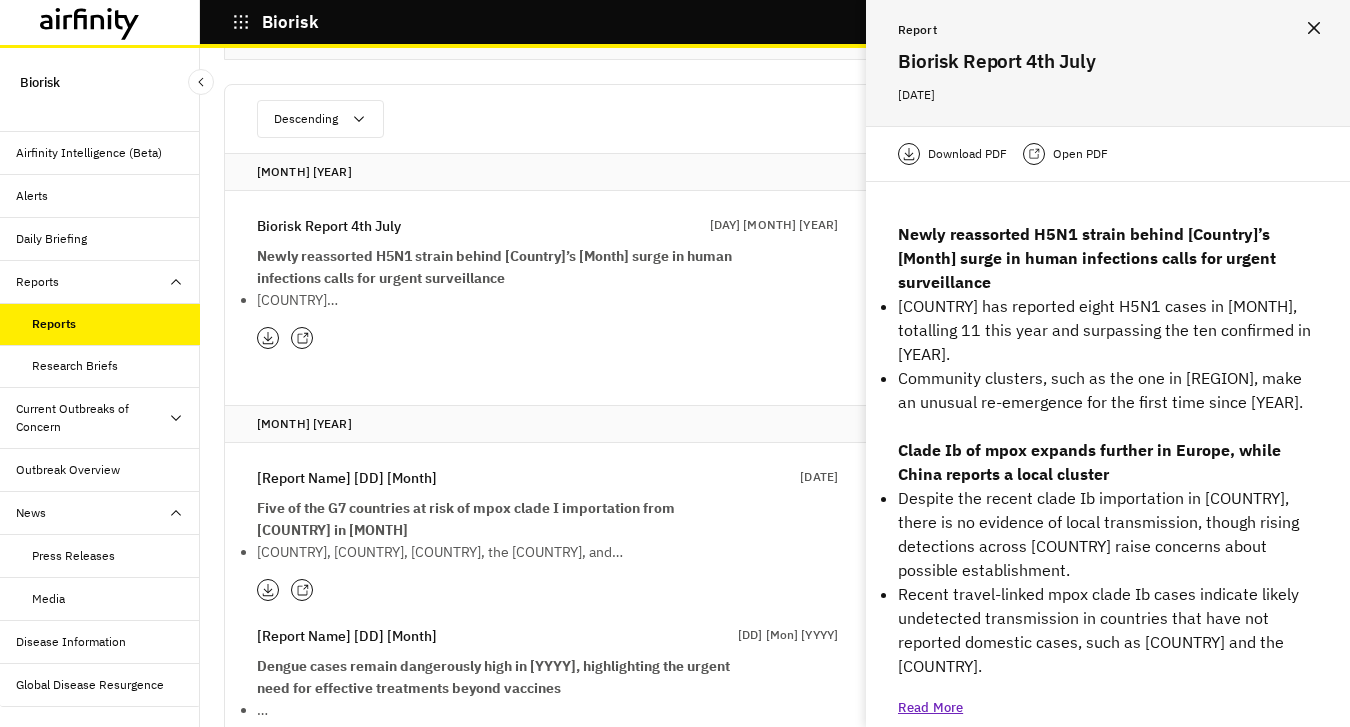 click on "Press Releases" at bounding box center [73, 556] 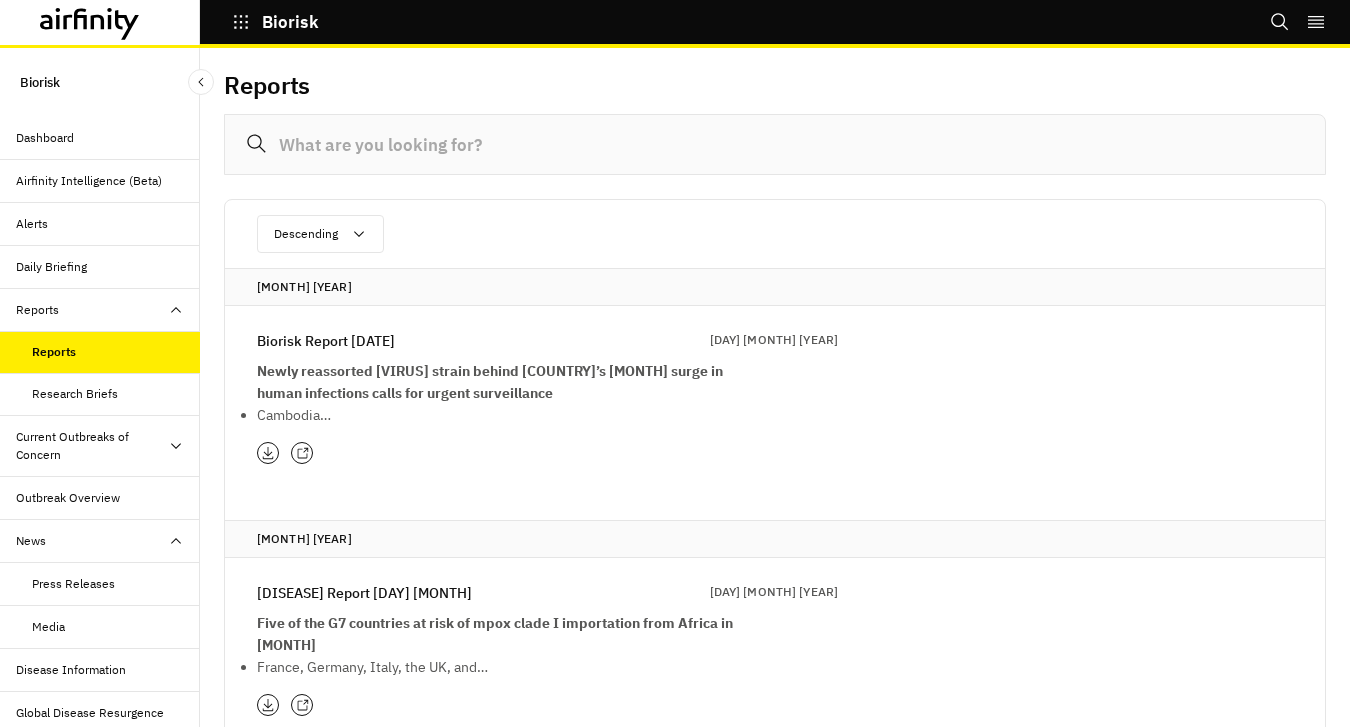 scroll, scrollTop: 0, scrollLeft: 0, axis: both 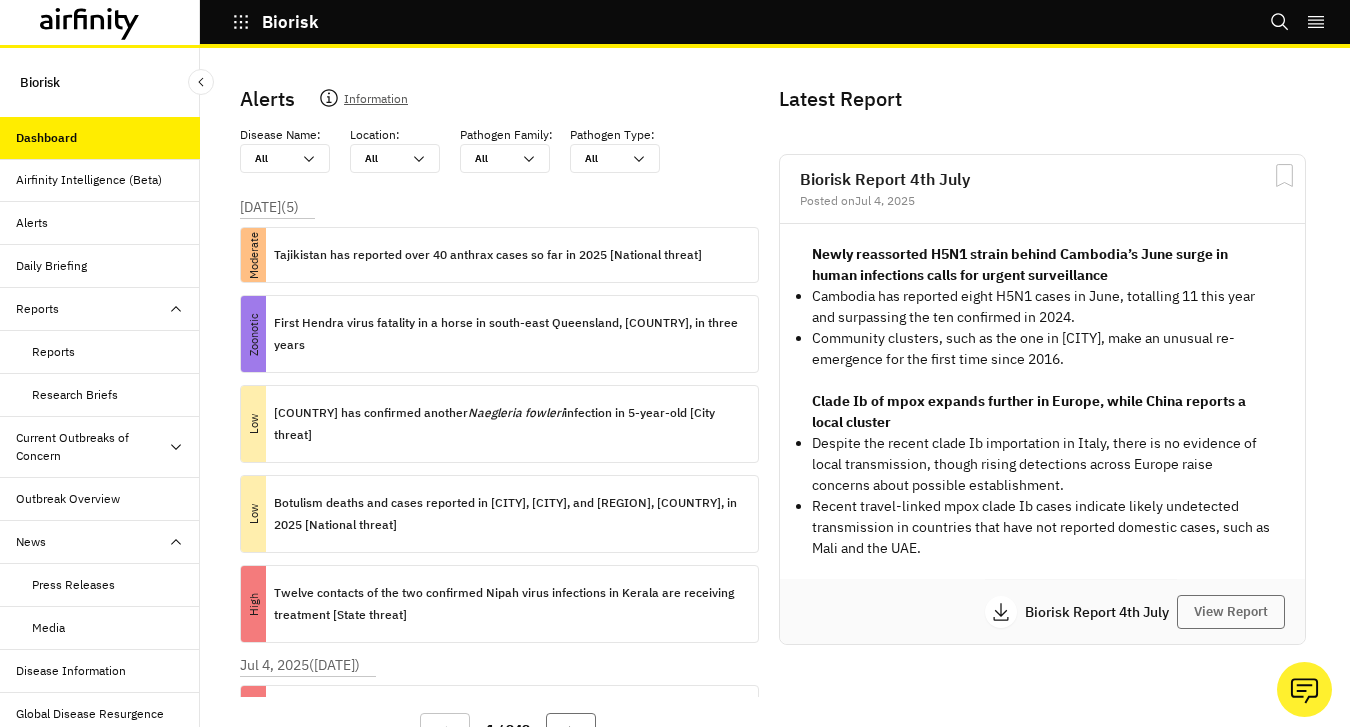 click on "Airfinity Intelligence (Beta)" at bounding box center [89, 180] 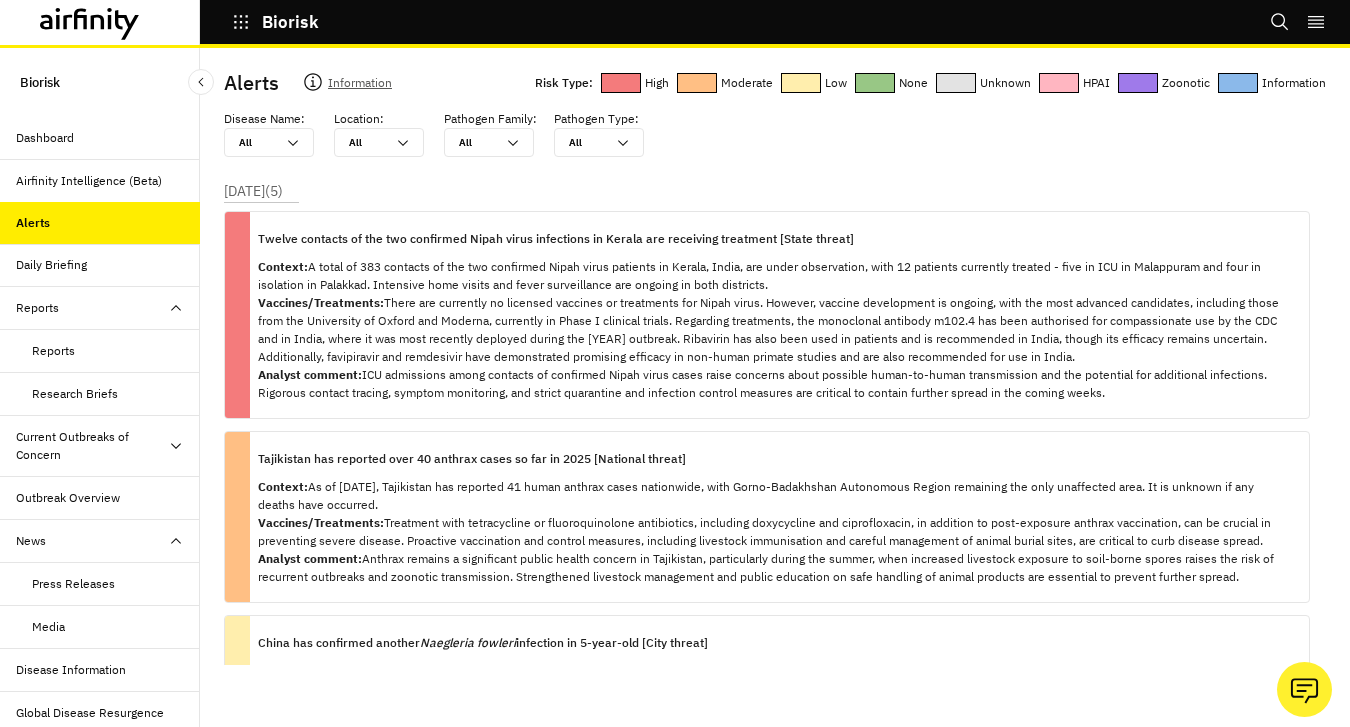 scroll, scrollTop: 0, scrollLeft: 0, axis: both 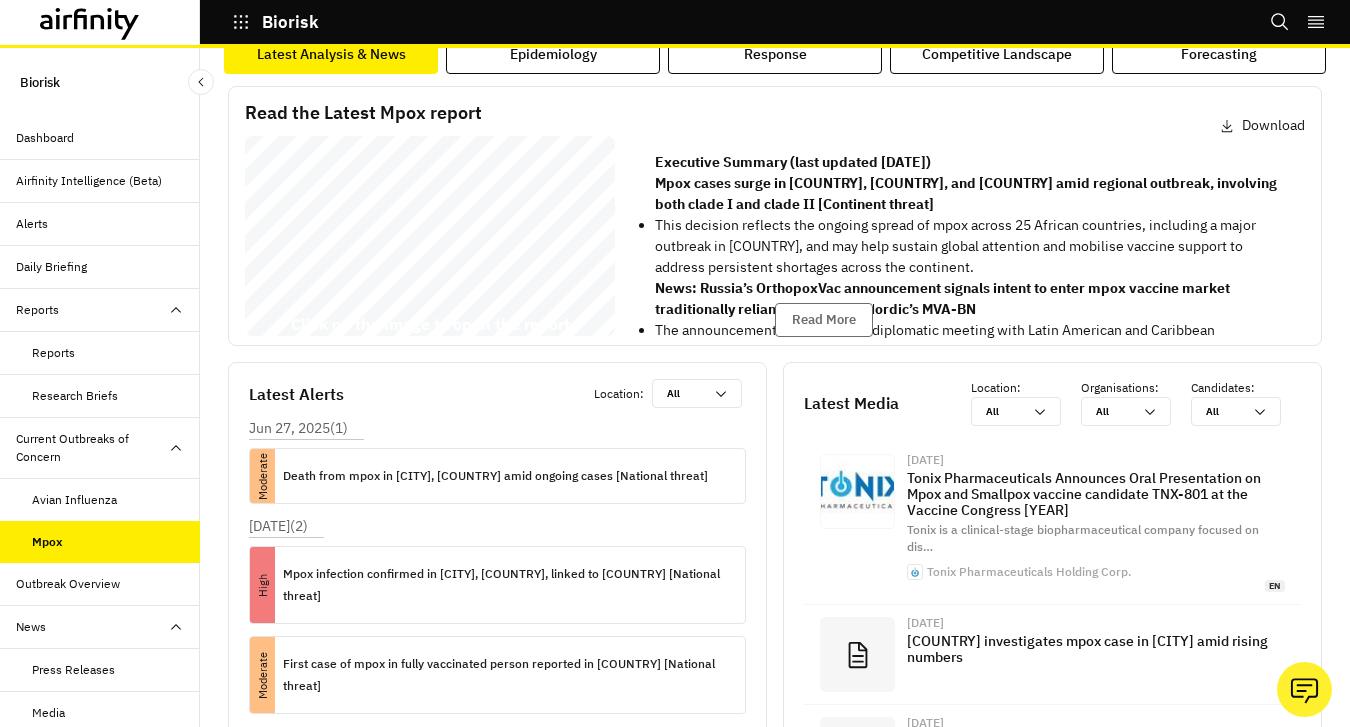click on "Avian Influenza" at bounding box center (74, 500) 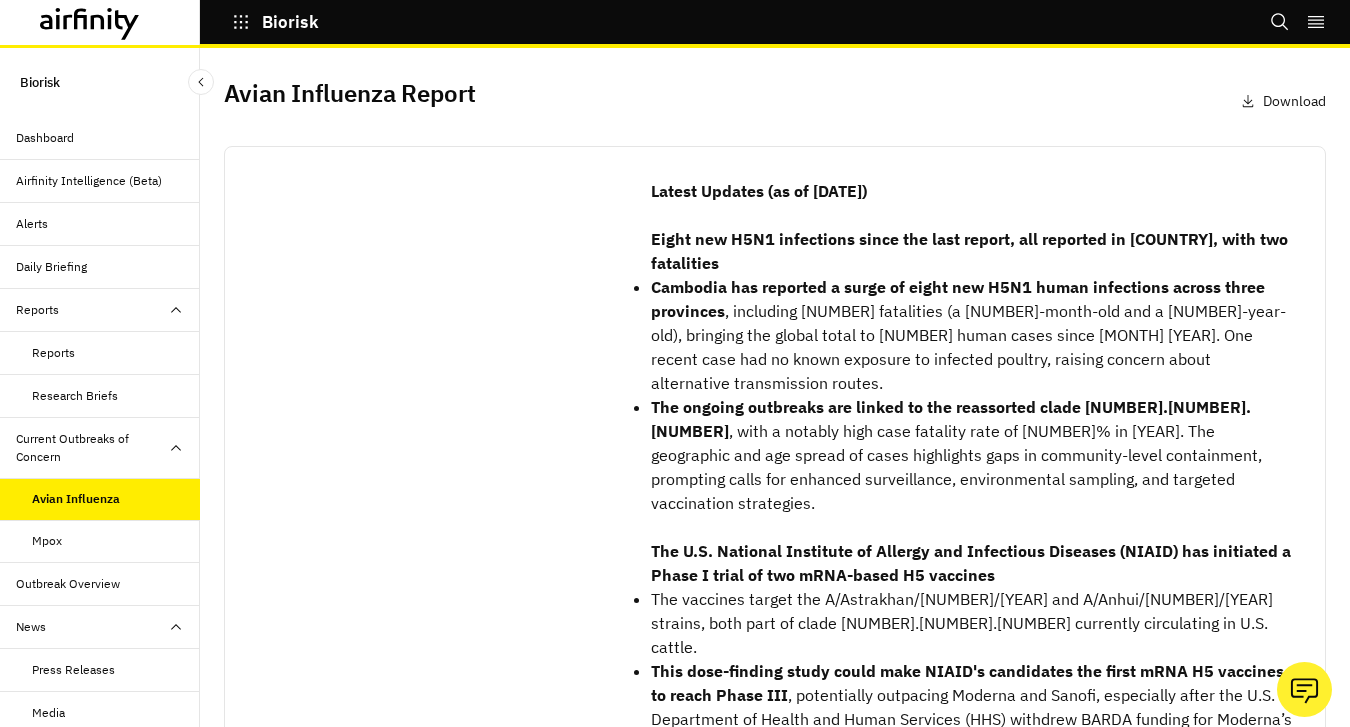 scroll, scrollTop: 0, scrollLeft: 0, axis: both 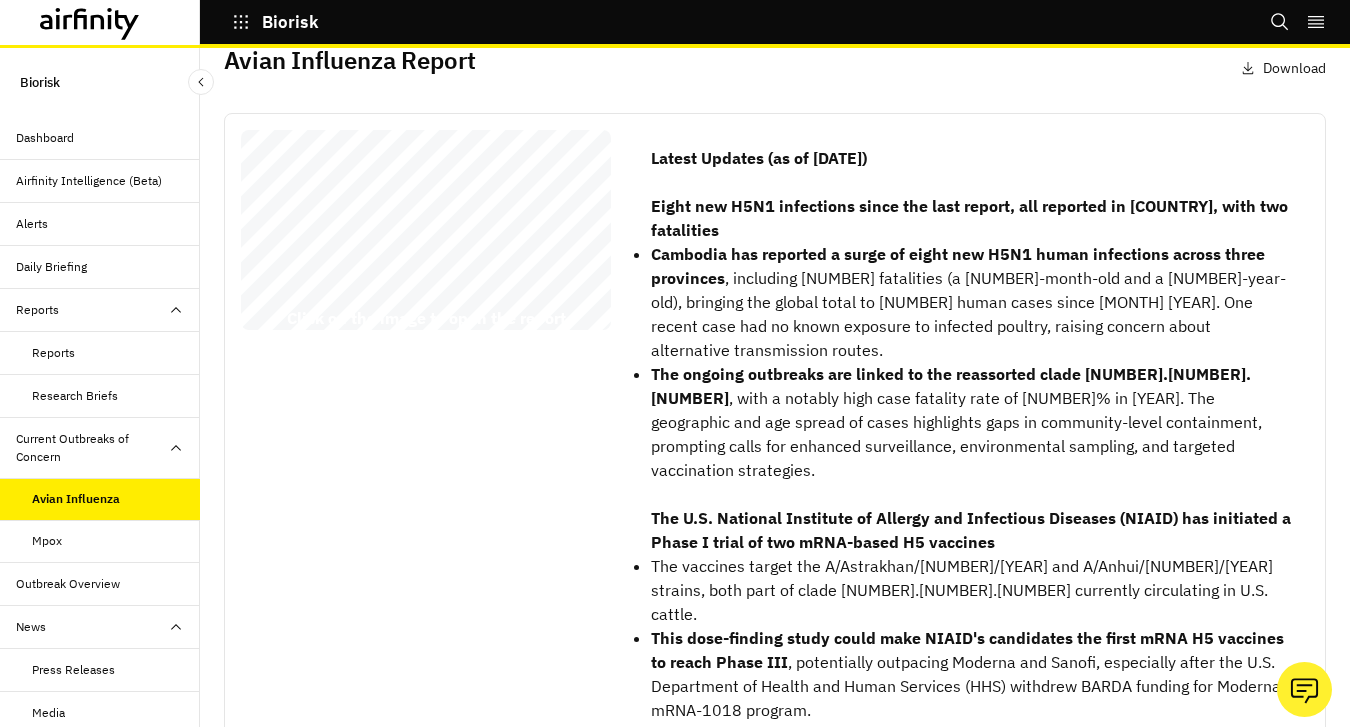 click on "Reports" at bounding box center [53, 353] 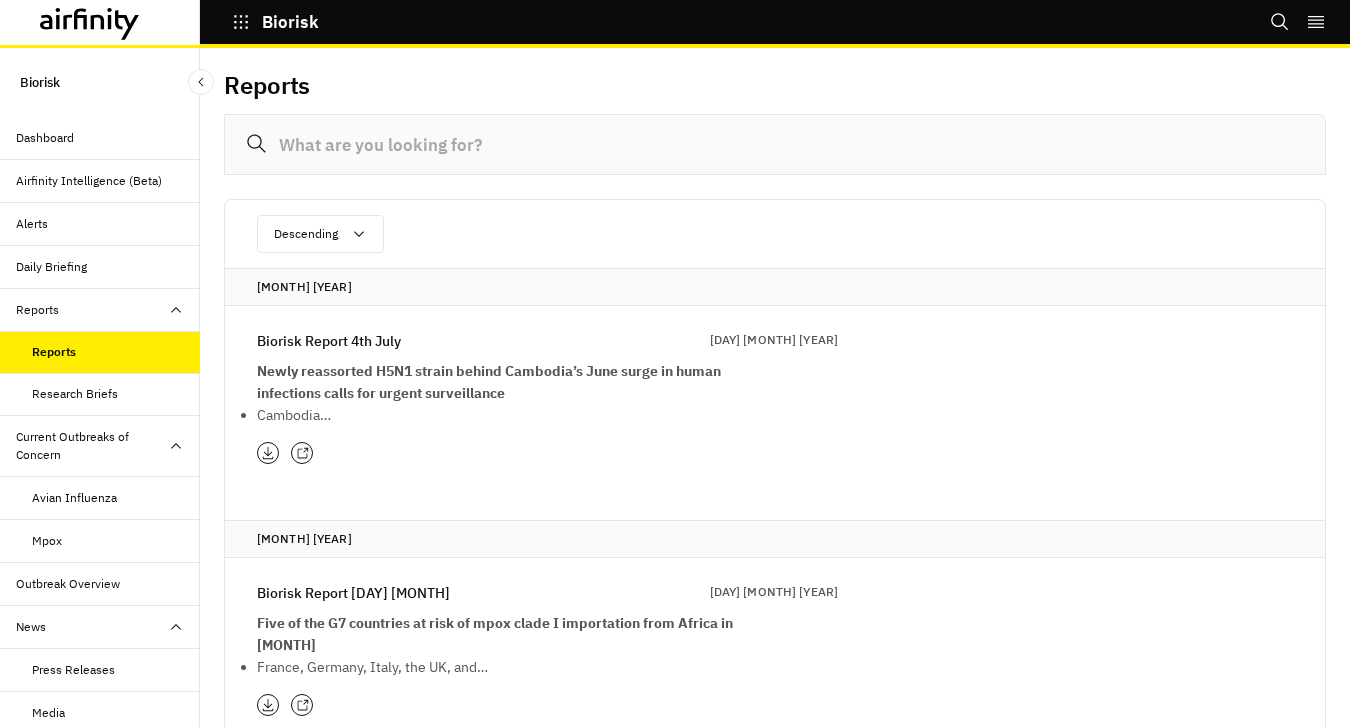 scroll, scrollTop: 0, scrollLeft: 0, axis: both 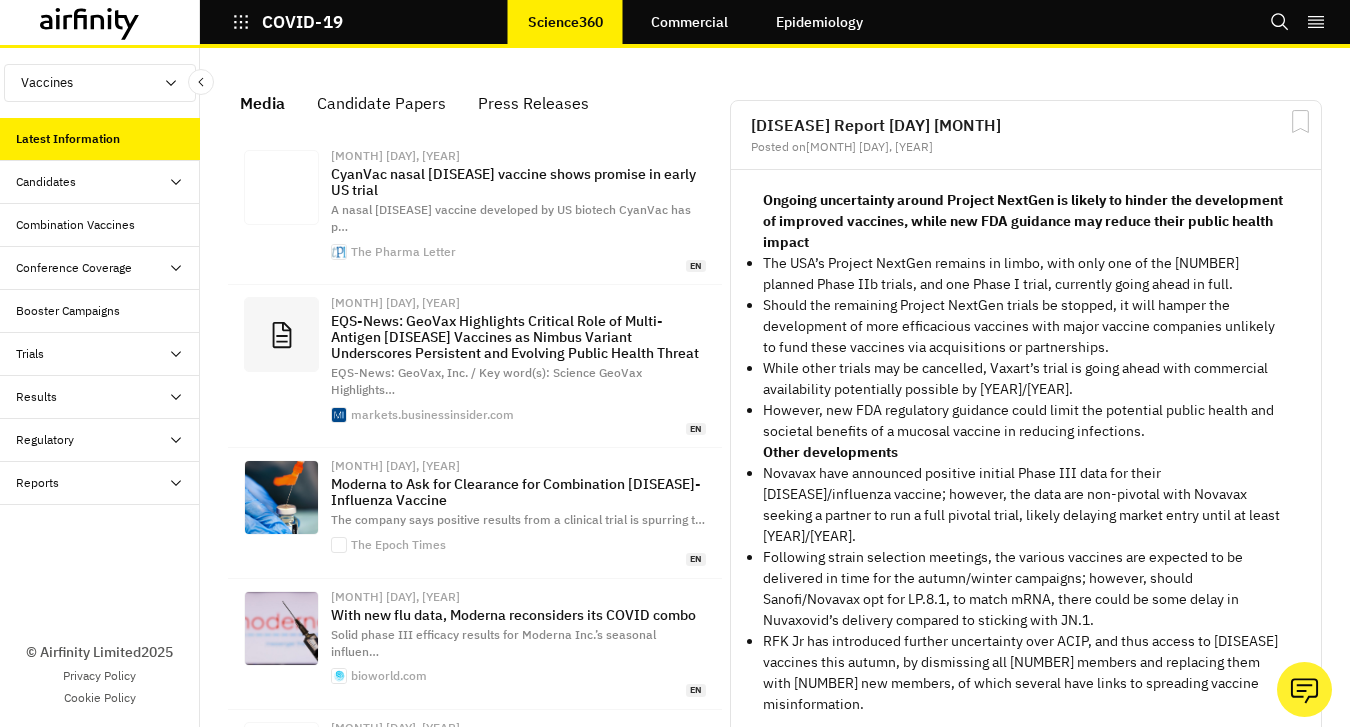 click at bounding box center (176, 182) 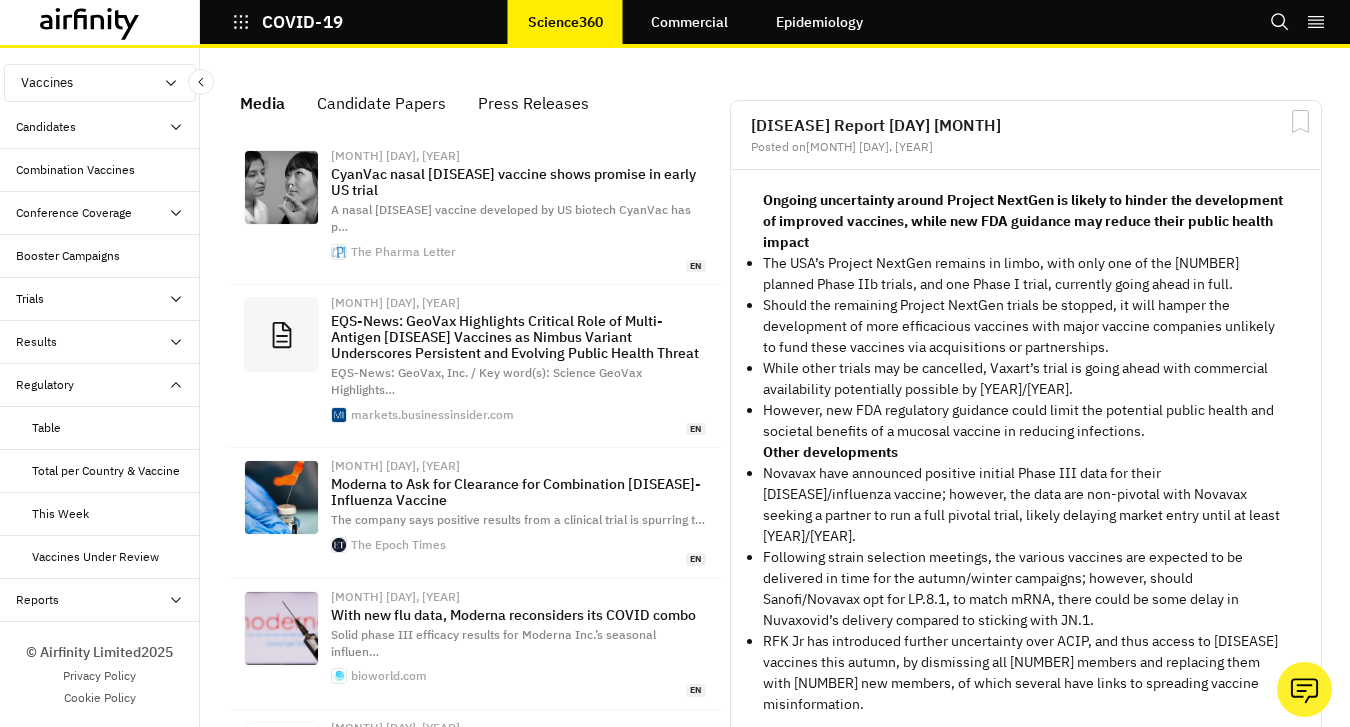 scroll, scrollTop: 55, scrollLeft: 0, axis: vertical 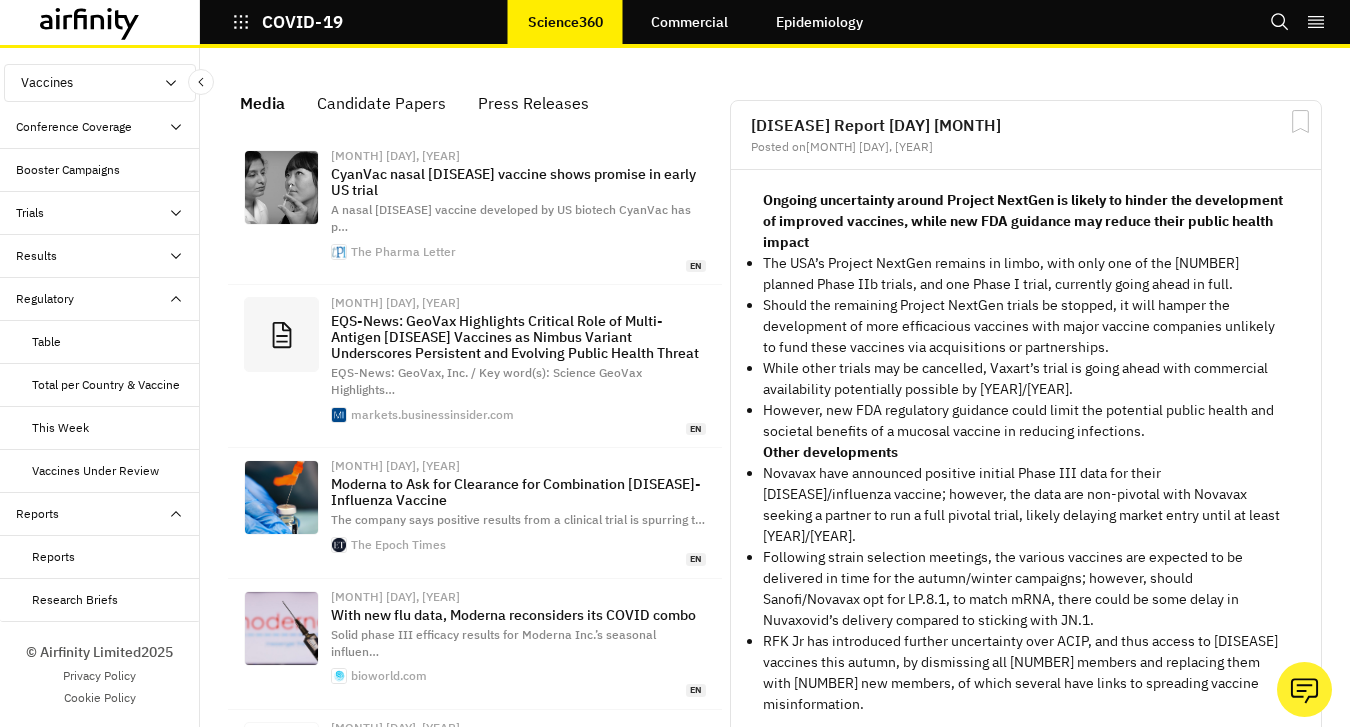 click on "Reports" at bounding box center (116, 557) 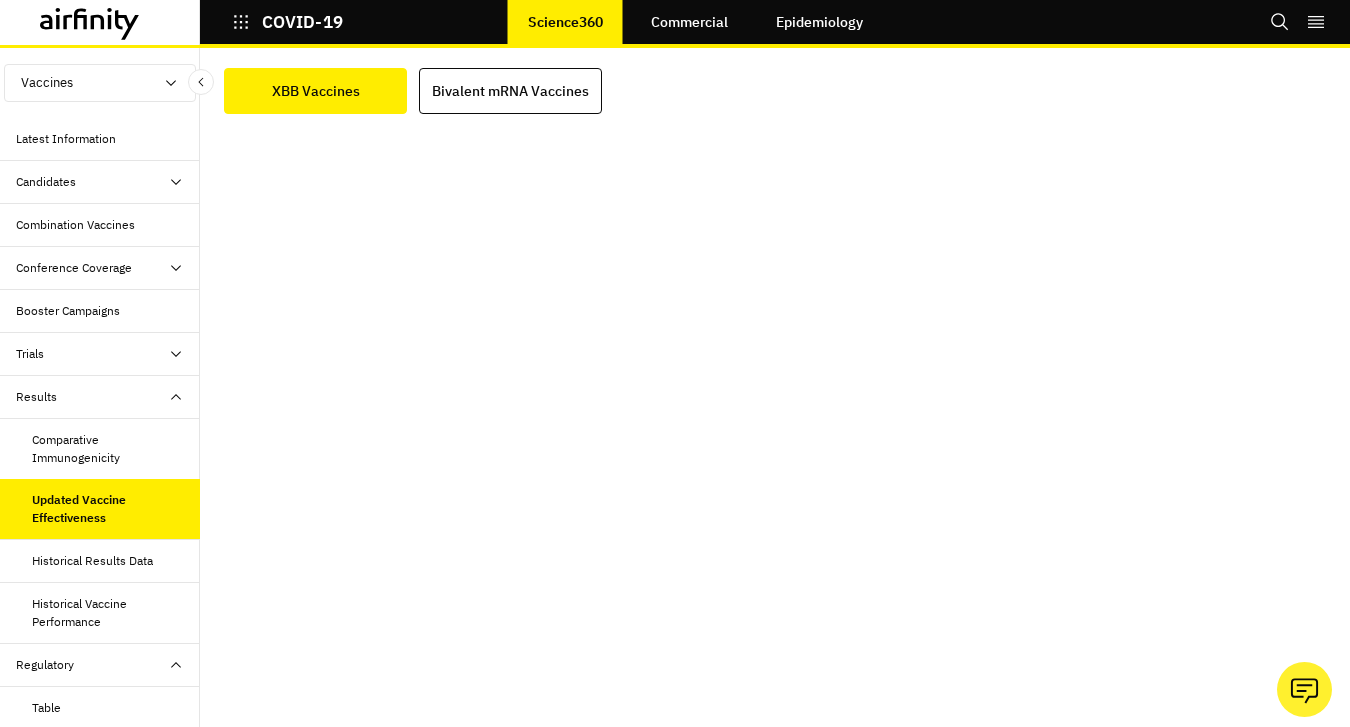 scroll, scrollTop: 0, scrollLeft: 0, axis: both 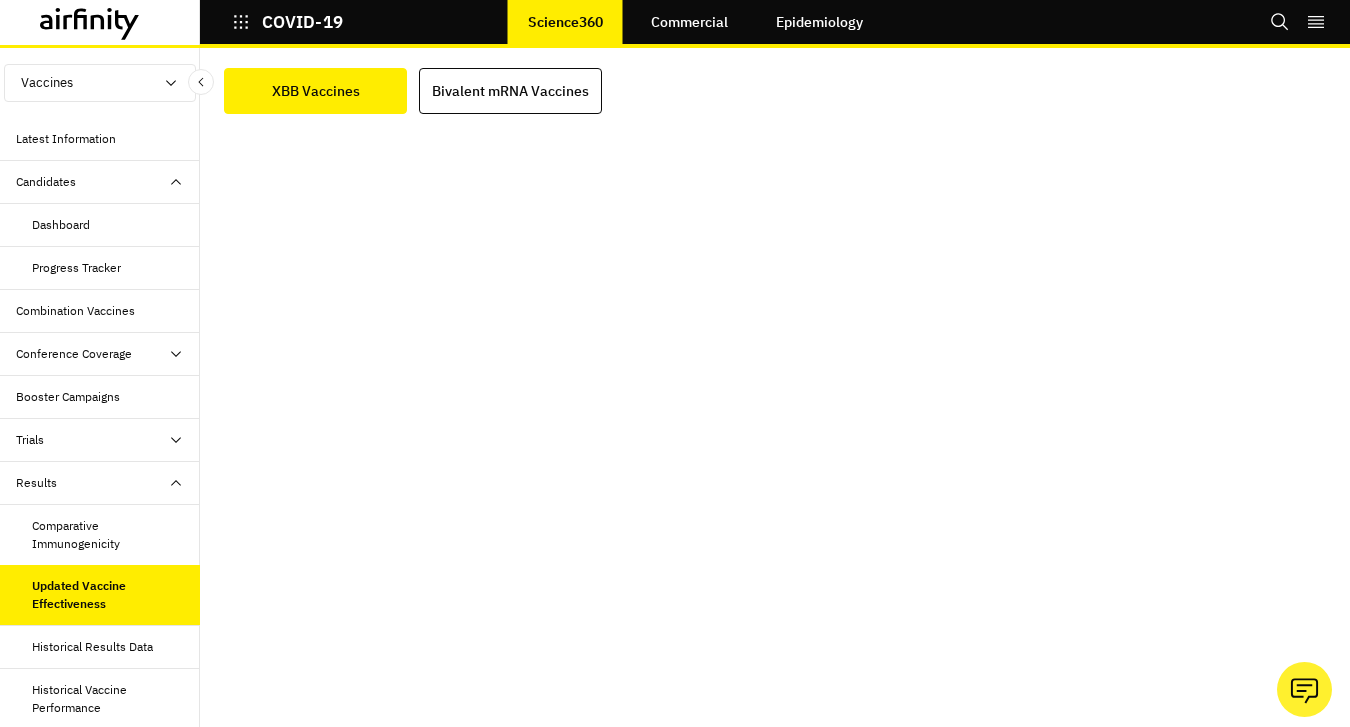 click on "Combination Vaccines" at bounding box center [75, 311] 